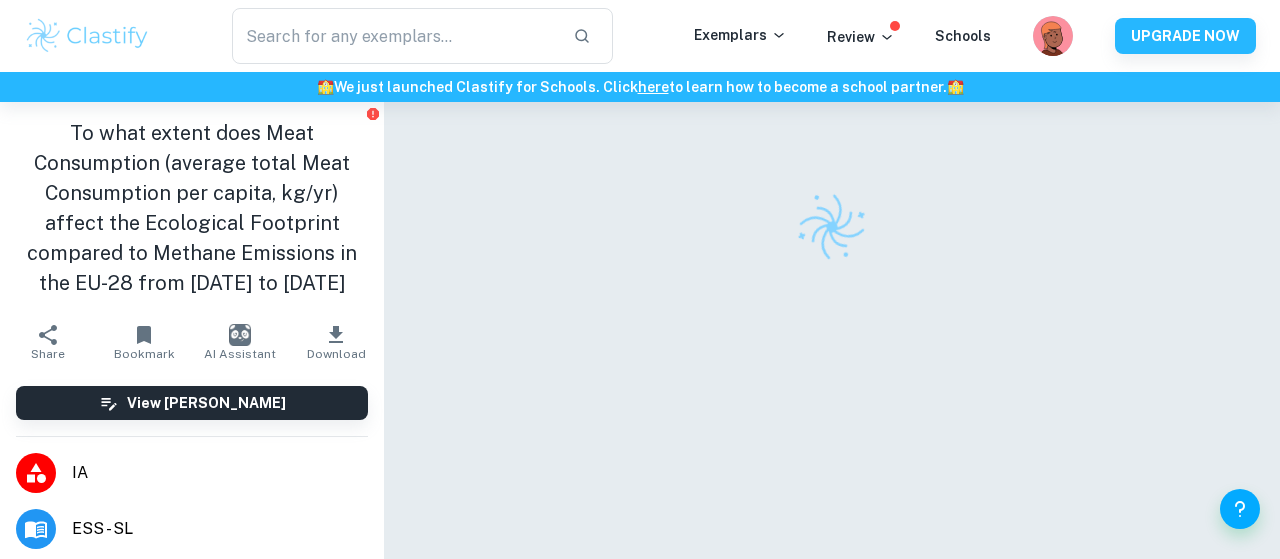 scroll, scrollTop: 0, scrollLeft: 0, axis: both 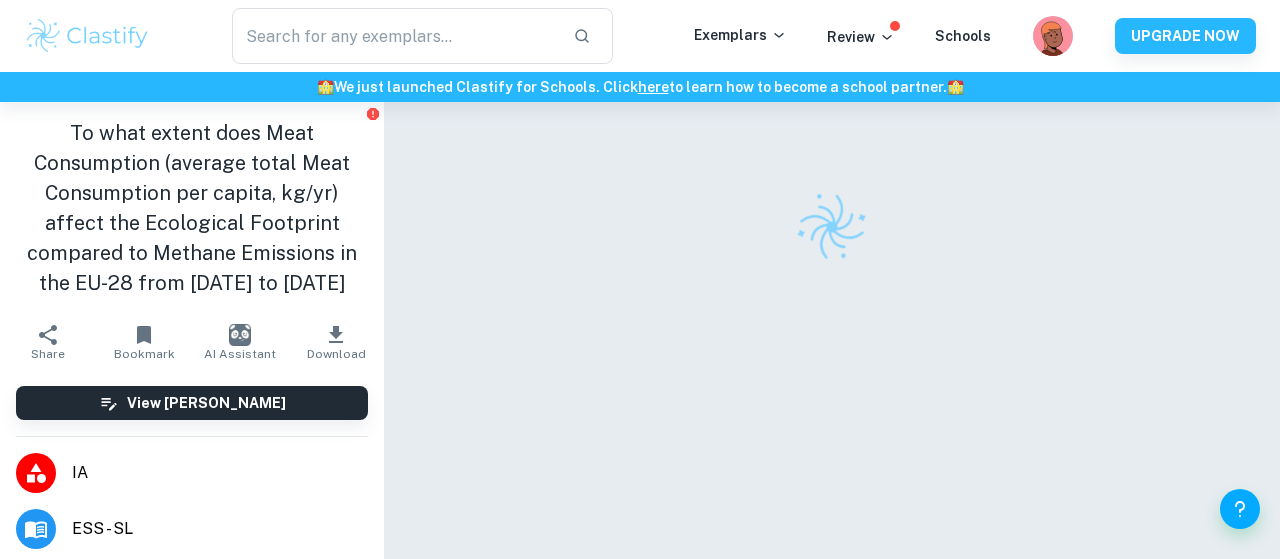 checkbox on "true" 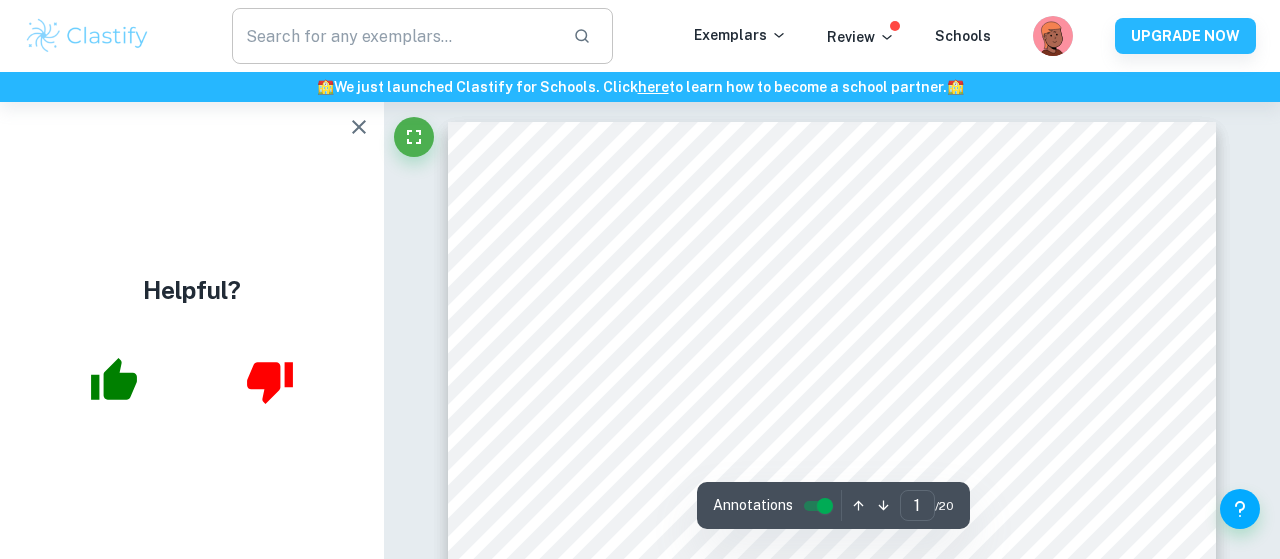type on "2" 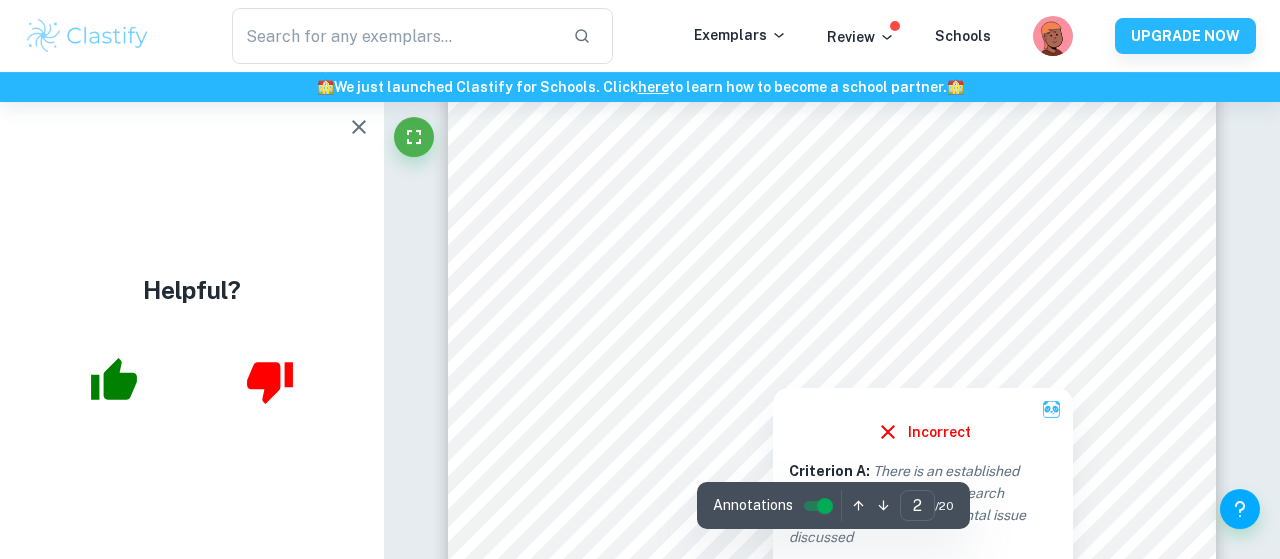 scroll, scrollTop: 1500, scrollLeft: 0, axis: vertical 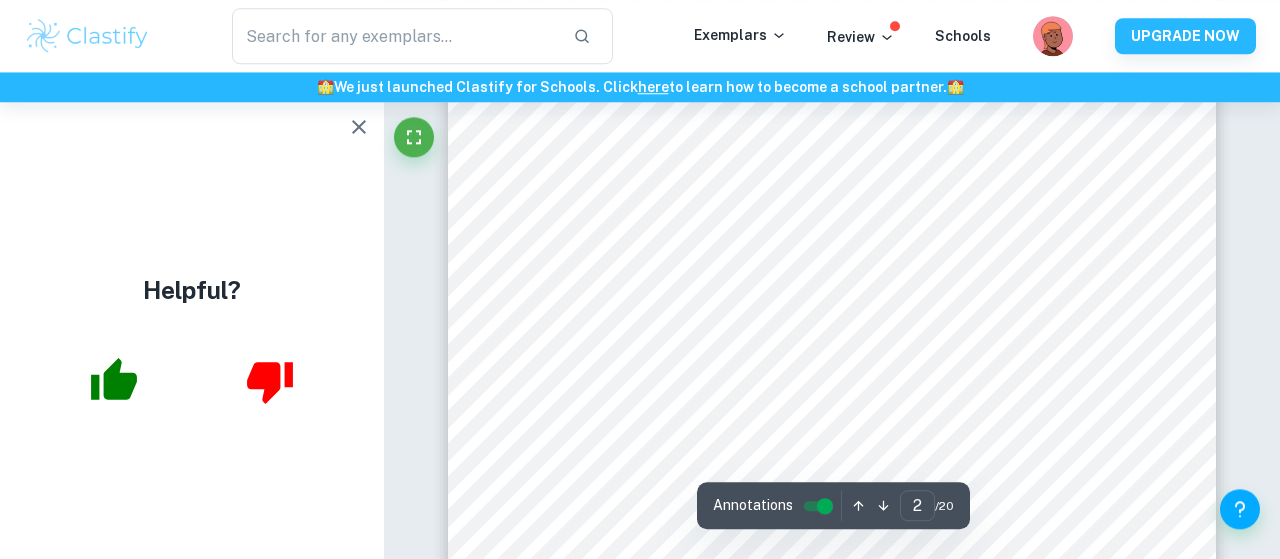 click at bounding box center (359, 127) 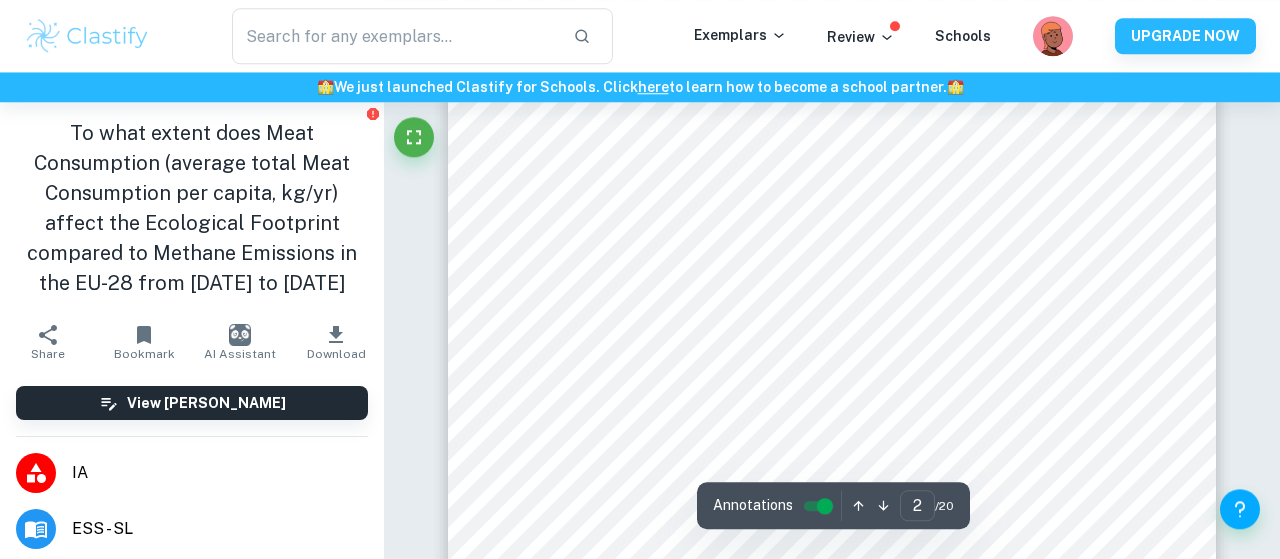 scroll, scrollTop: 1518, scrollLeft: 0, axis: vertical 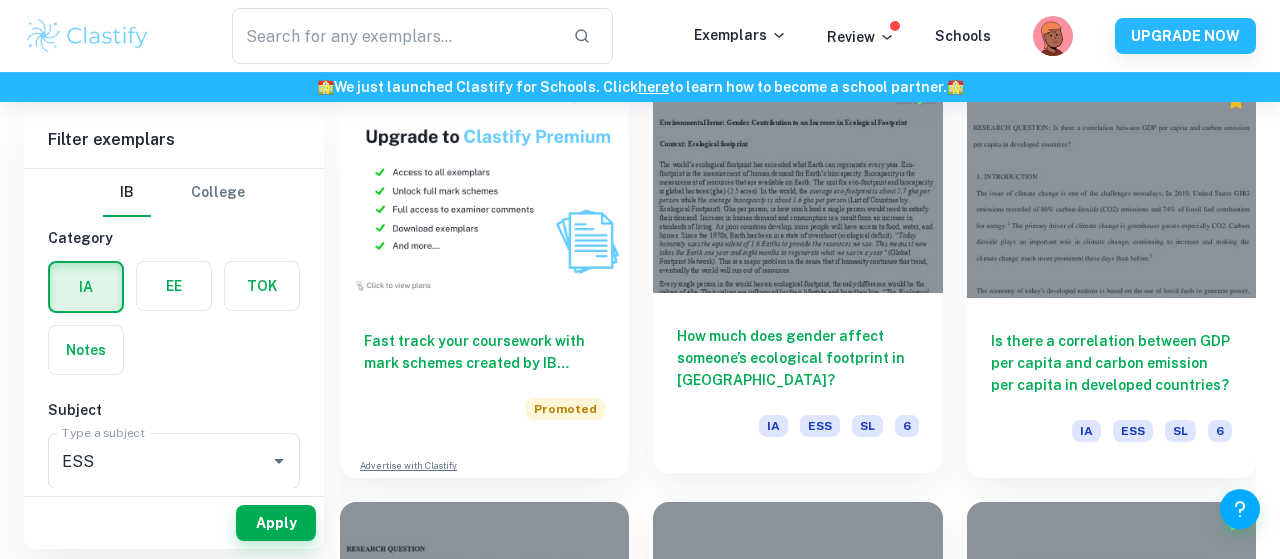 click on "How much does gender affect someone’s ecological footprint in Prince William County?" at bounding box center (797, 358) 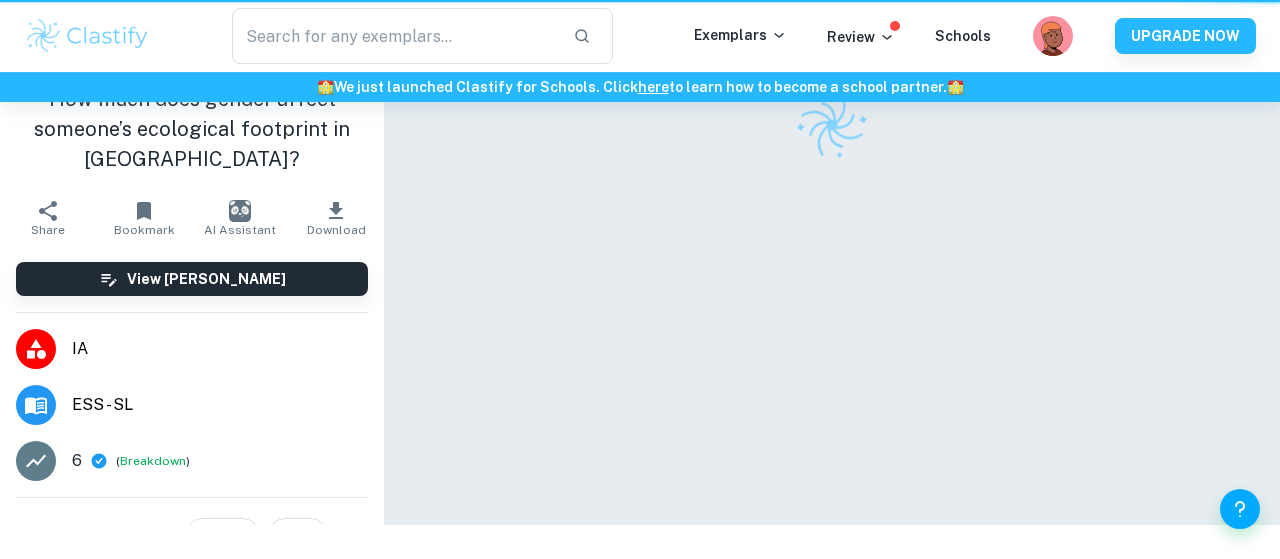 scroll, scrollTop: 0, scrollLeft: 0, axis: both 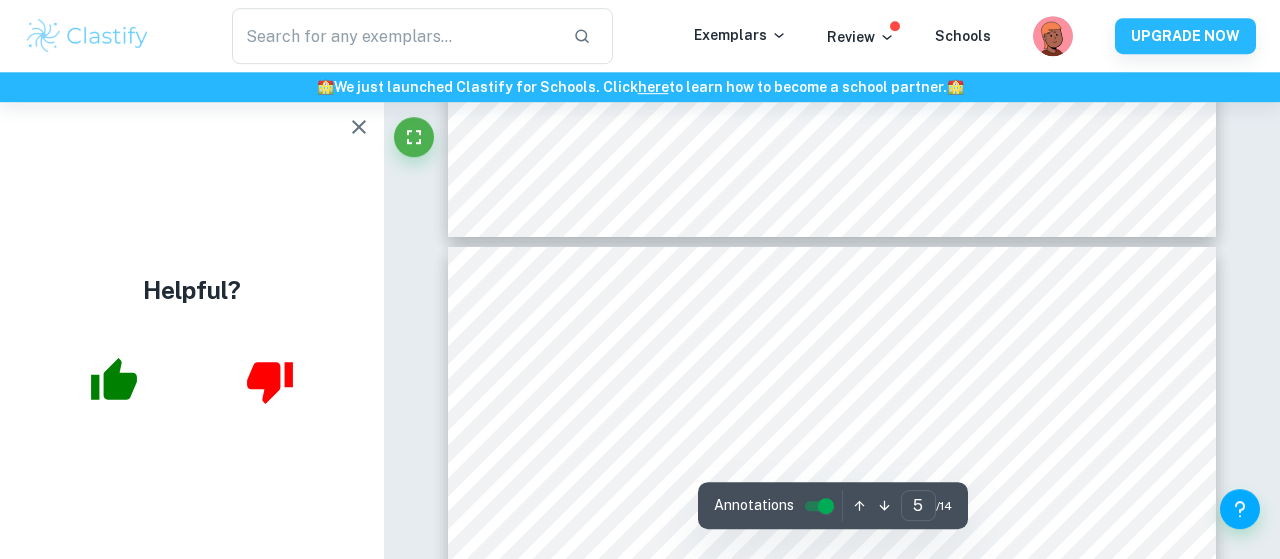 type on "6" 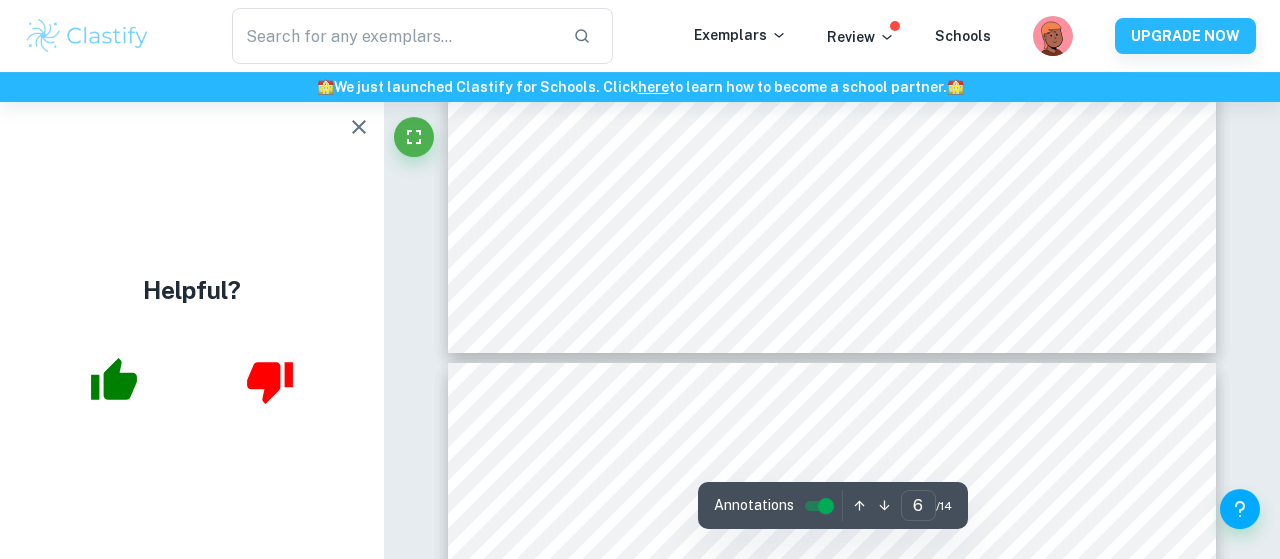 scroll, scrollTop: 6028, scrollLeft: 0, axis: vertical 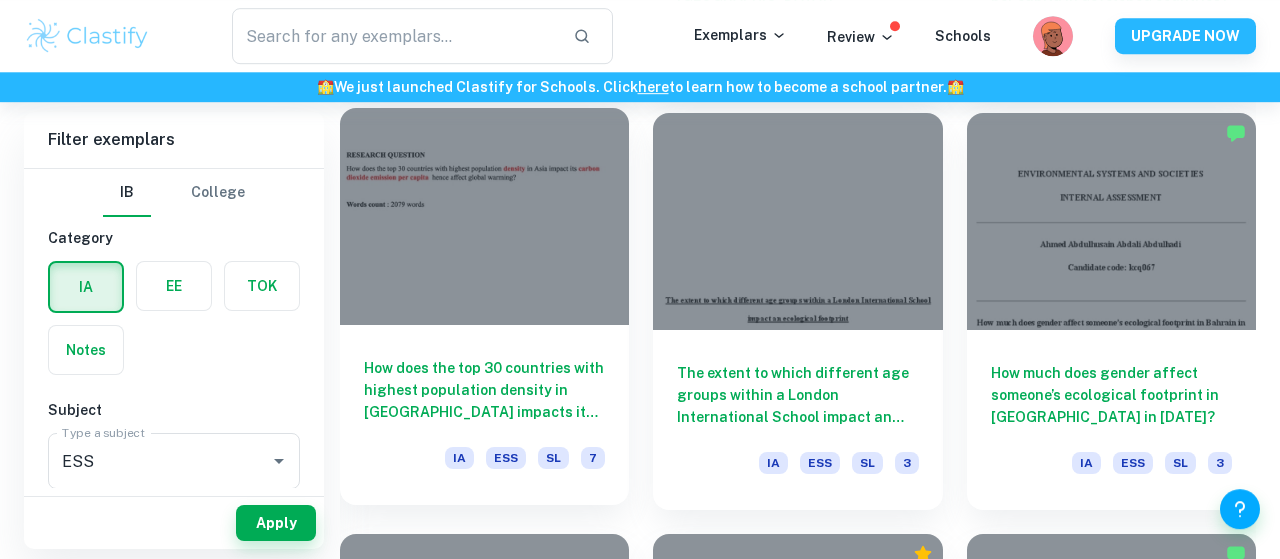 click on "How does the top 30 countries with highest population density in Asia impacts its carbon dioxide emission per capita hence affect global warming" at bounding box center (484, 390) 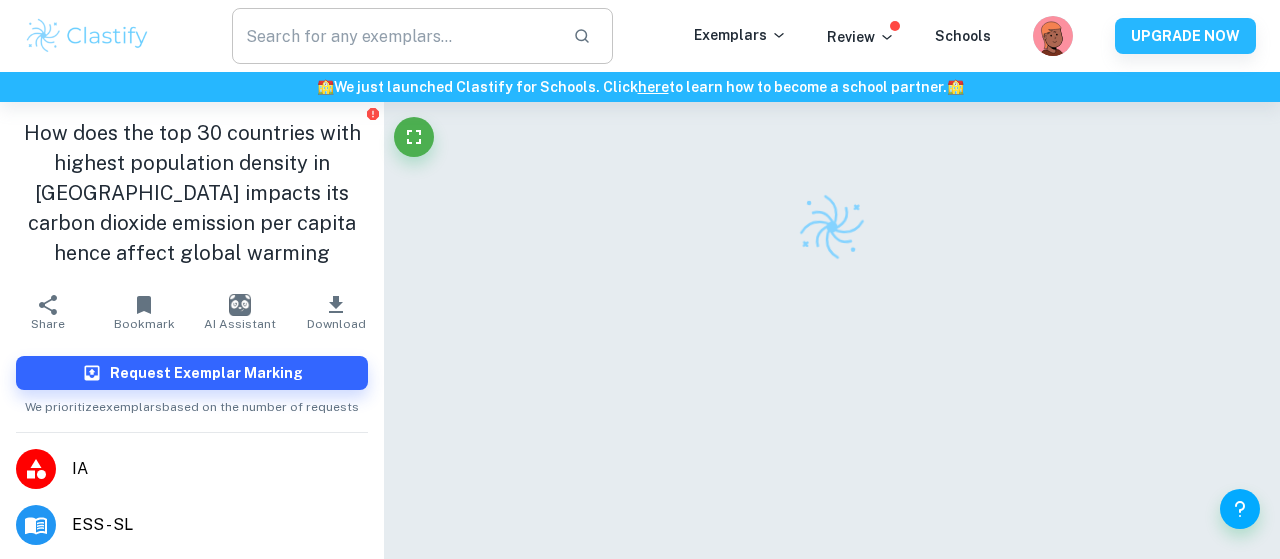 scroll, scrollTop: 60, scrollLeft: 0, axis: vertical 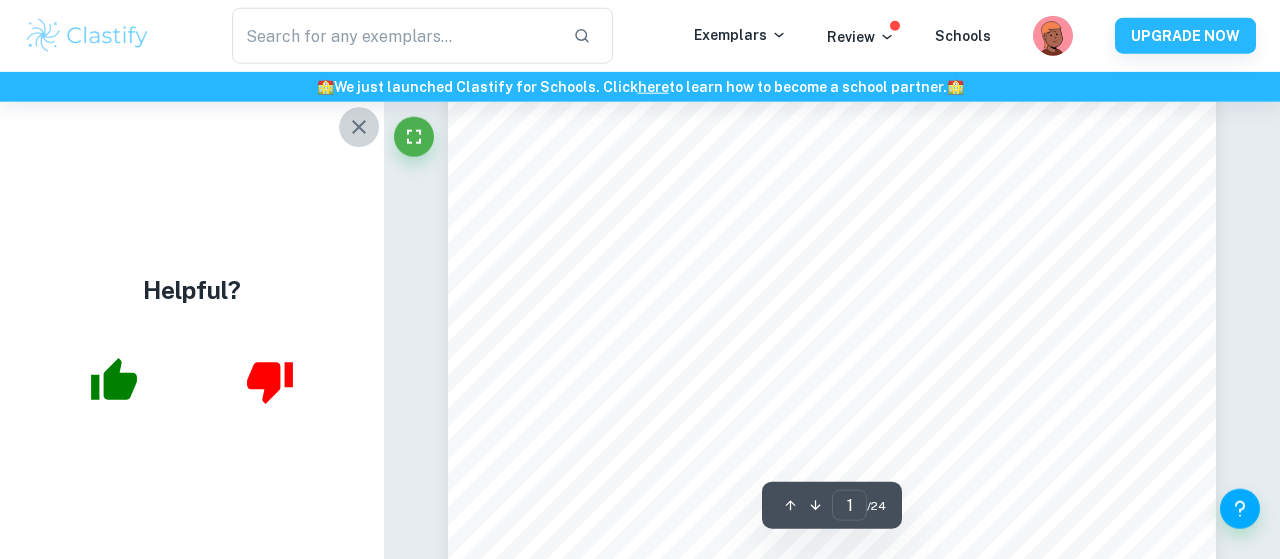 click 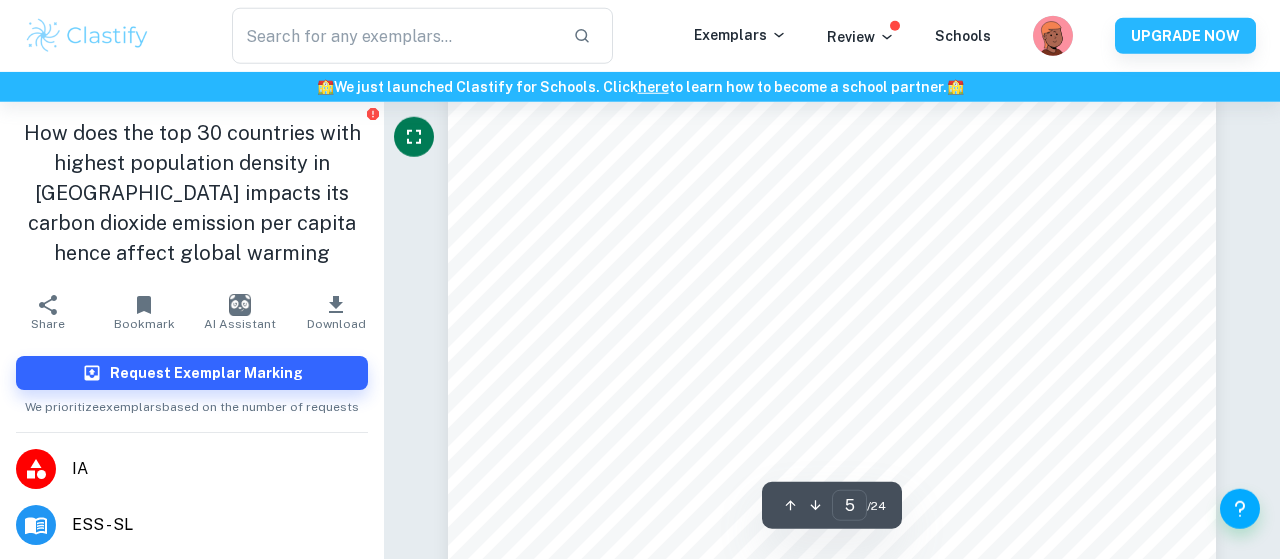 scroll, scrollTop: 4320, scrollLeft: 0, axis: vertical 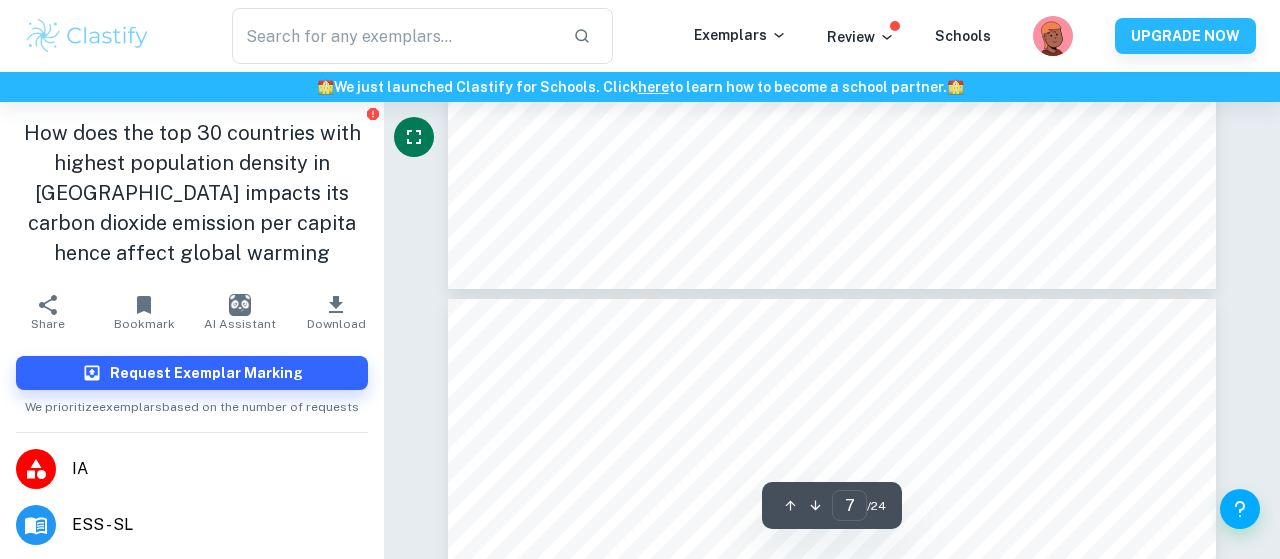 type on "8" 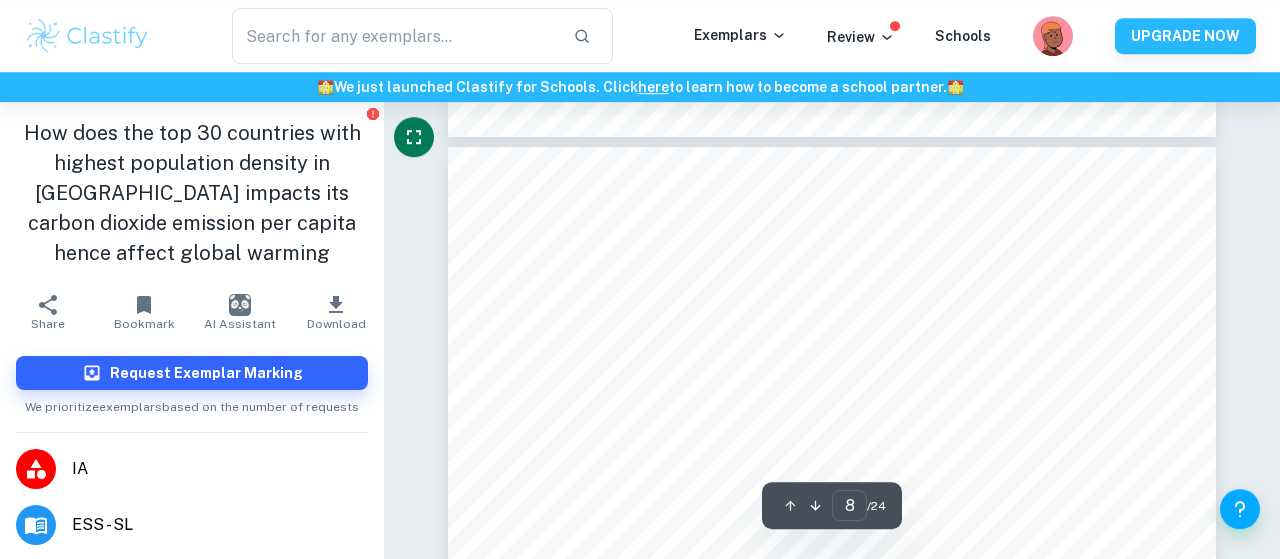 scroll, scrollTop: 7247, scrollLeft: 0, axis: vertical 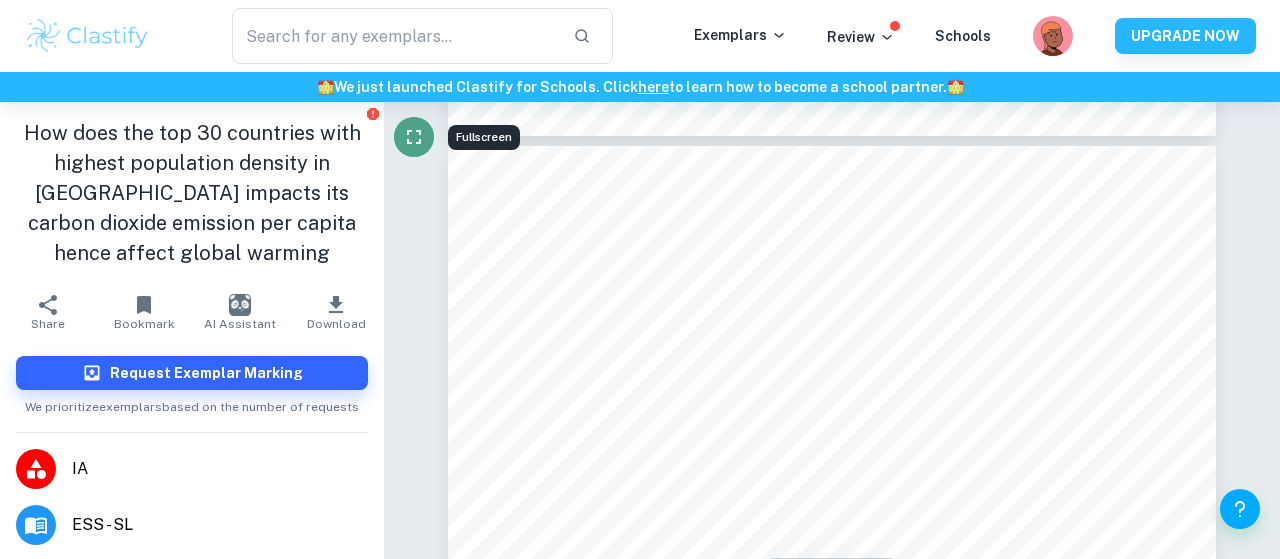 click 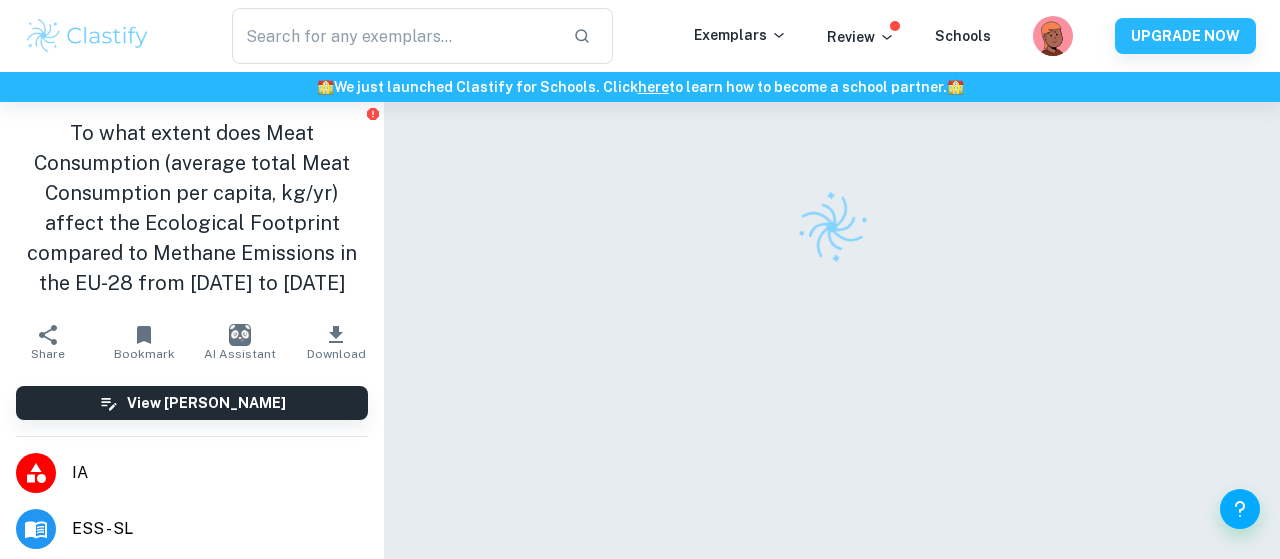 scroll, scrollTop: 0, scrollLeft: 0, axis: both 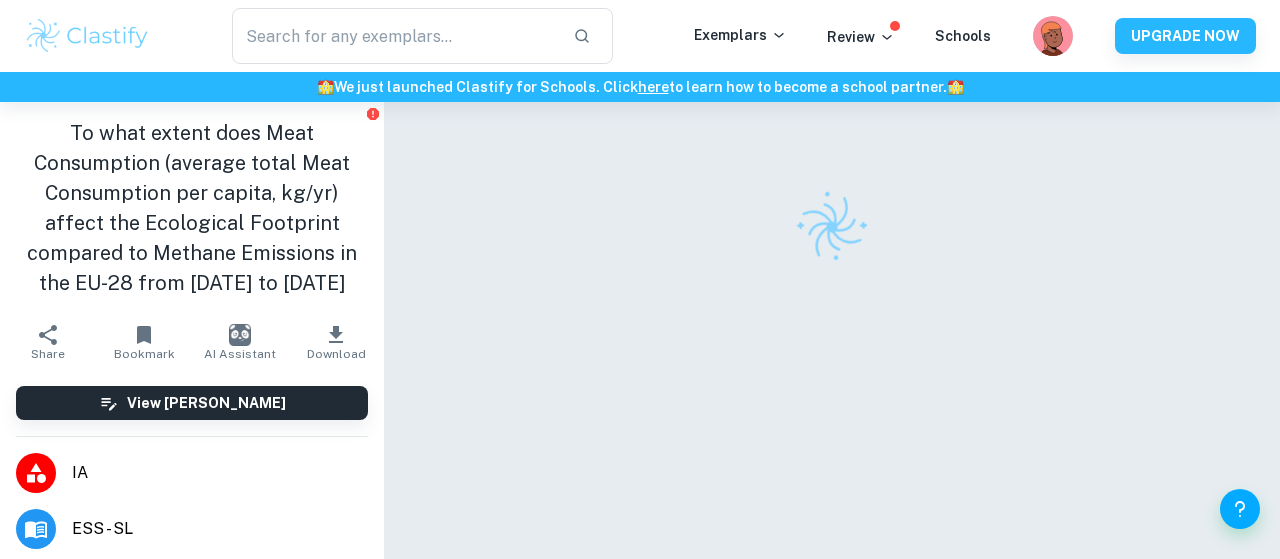 checkbox on "true" 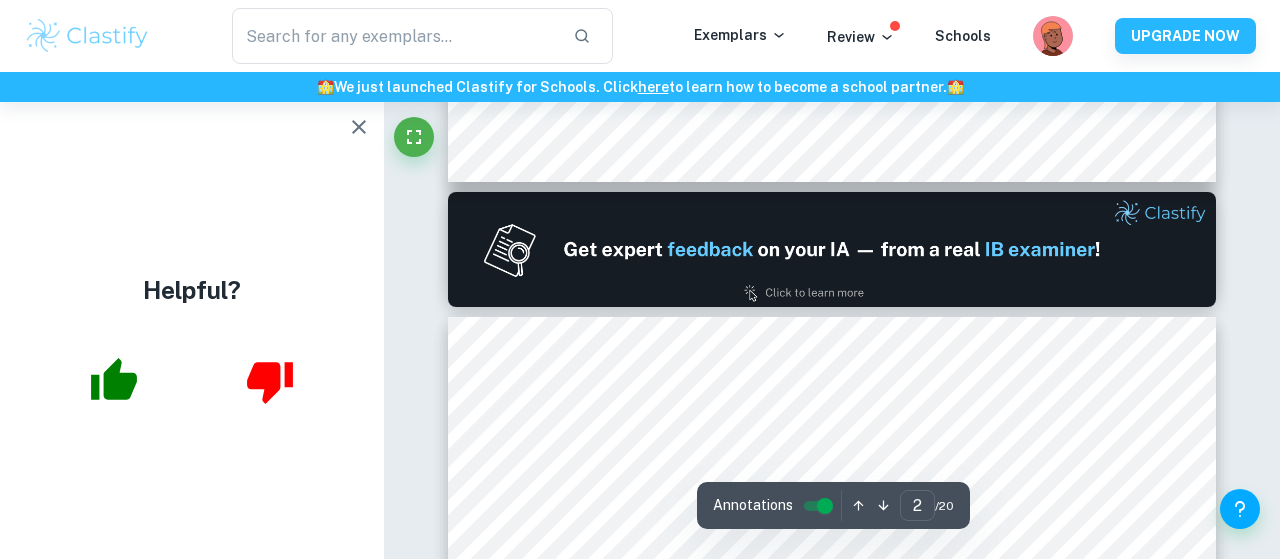type on "2" 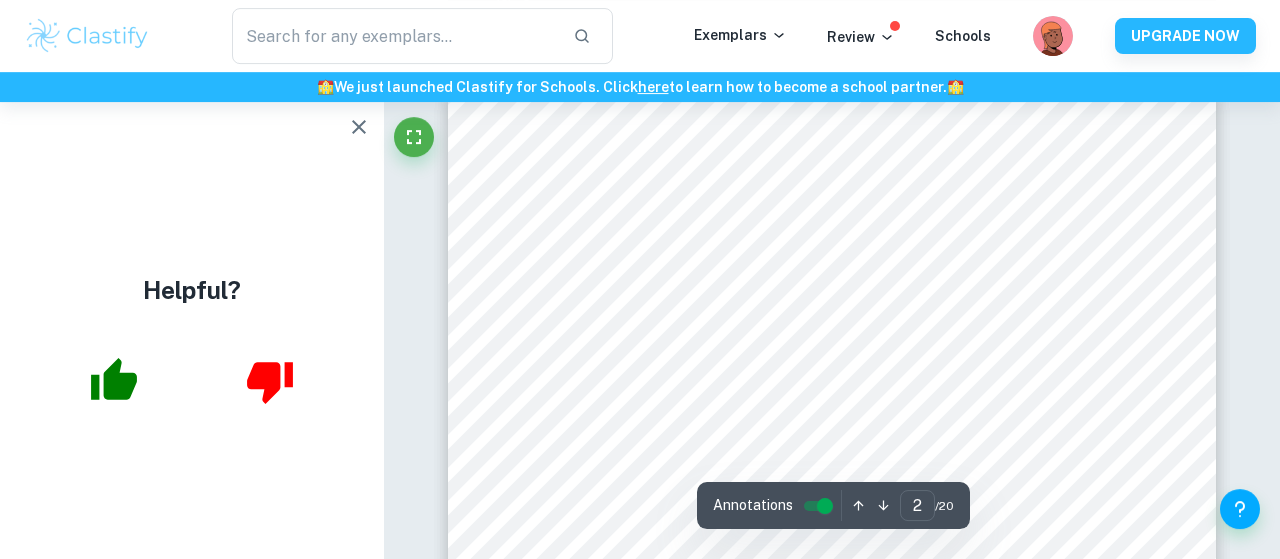 scroll, scrollTop: 1167, scrollLeft: 0, axis: vertical 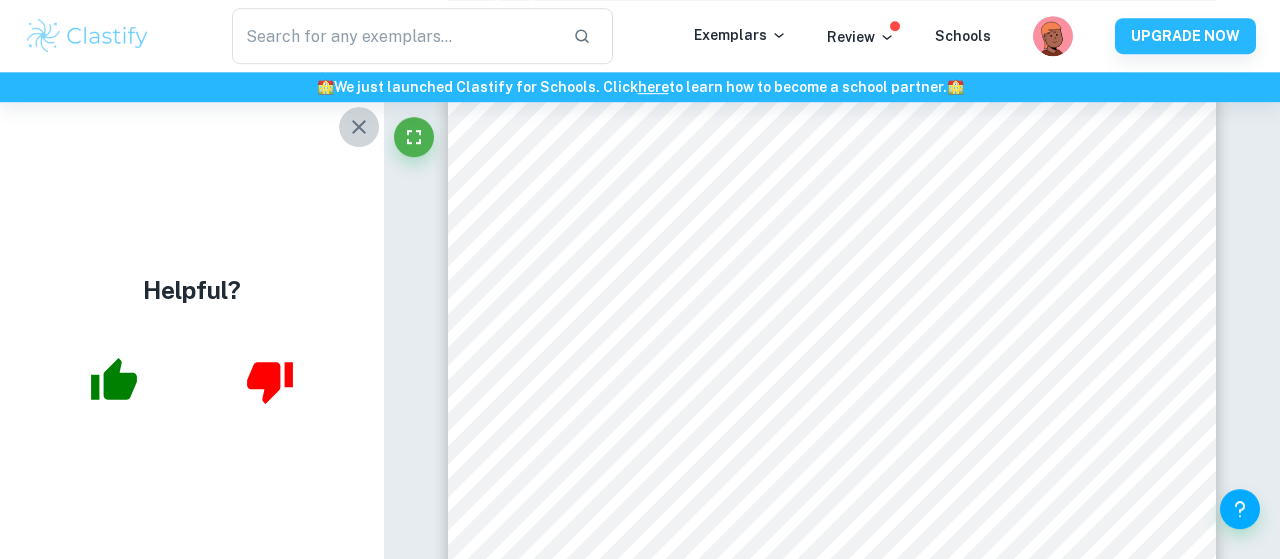 click 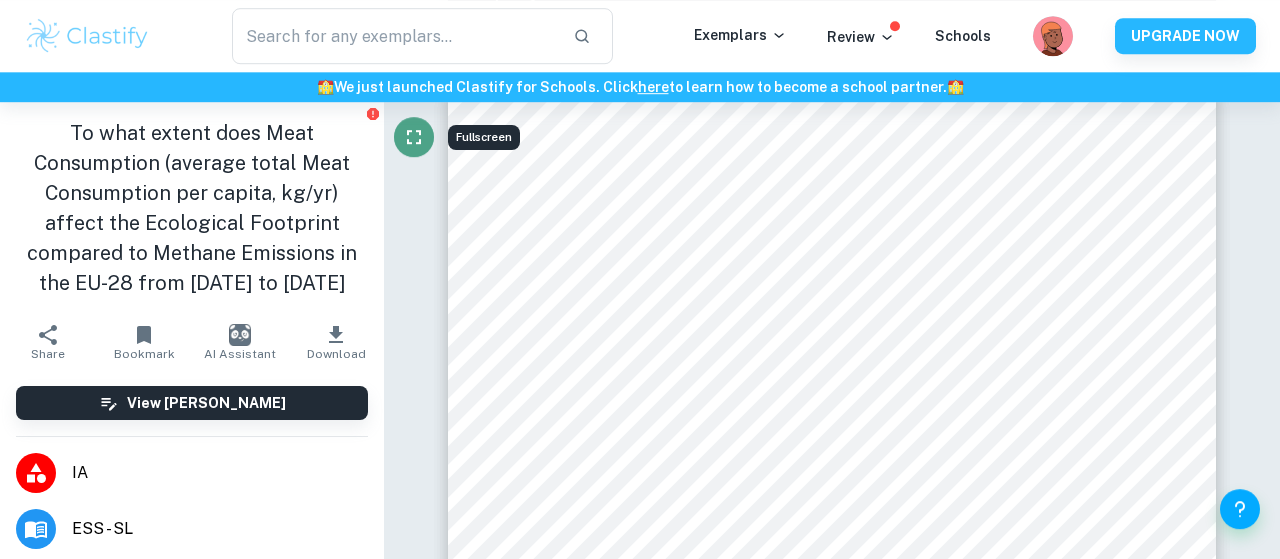 click at bounding box center (414, 137) 